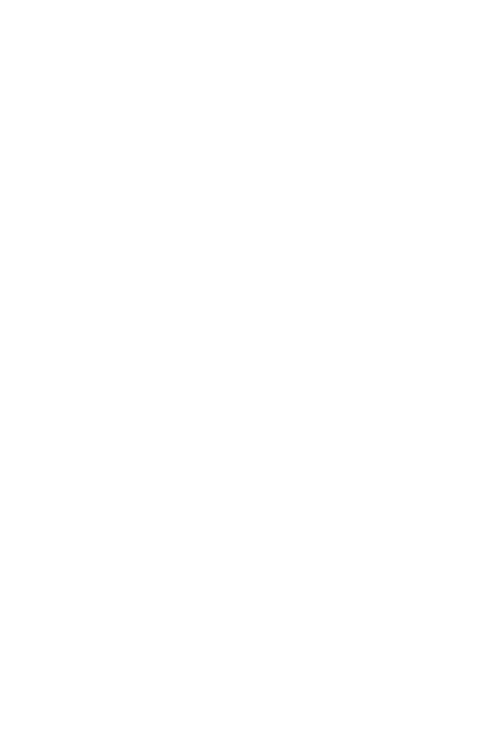 scroll, scrollTop: 0, scrollLeft: 0, axis: both 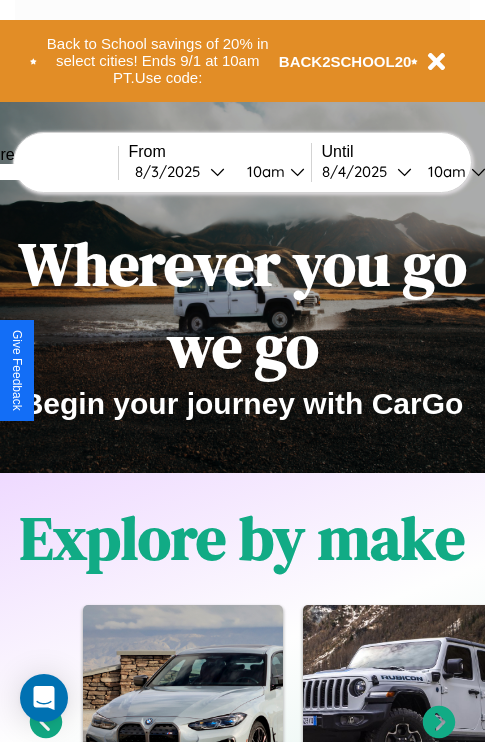 click at bounding box center (43, 172) 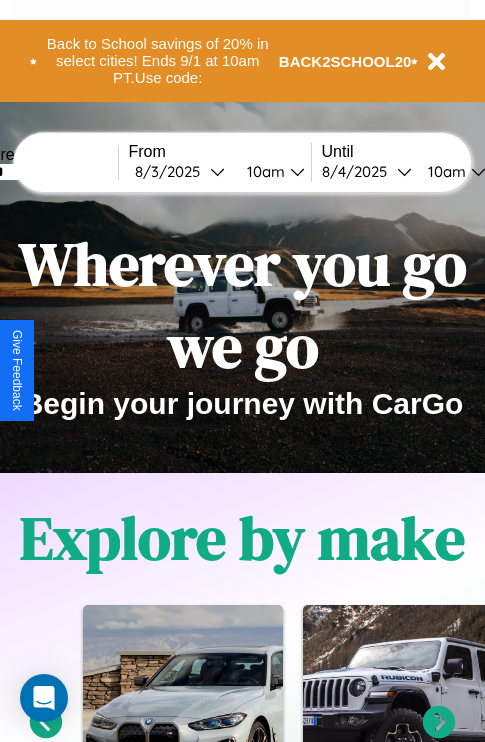 type on "******" 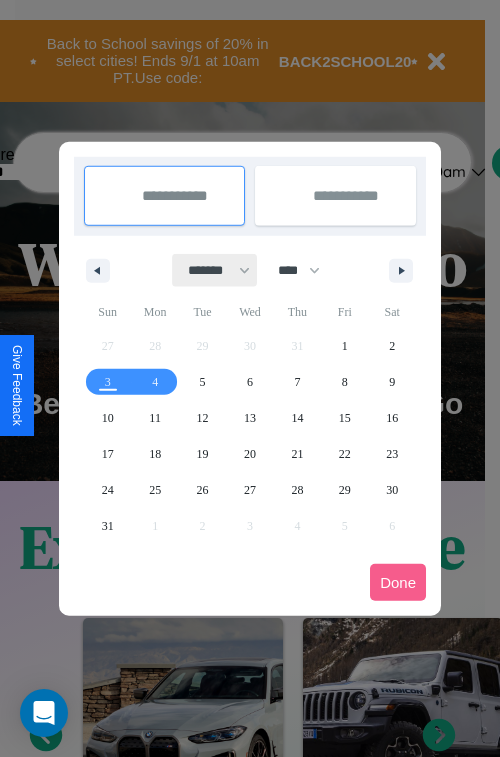 click on "******* ******** ***** ***** *** **** **** ****** ********* ******* ******** ********" at bounding box center (215, 270) 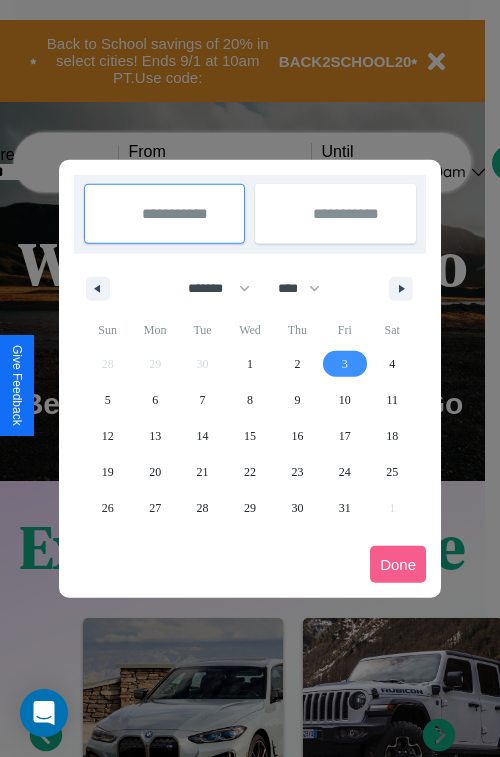 click on "3" at bounding box center (345, 364) 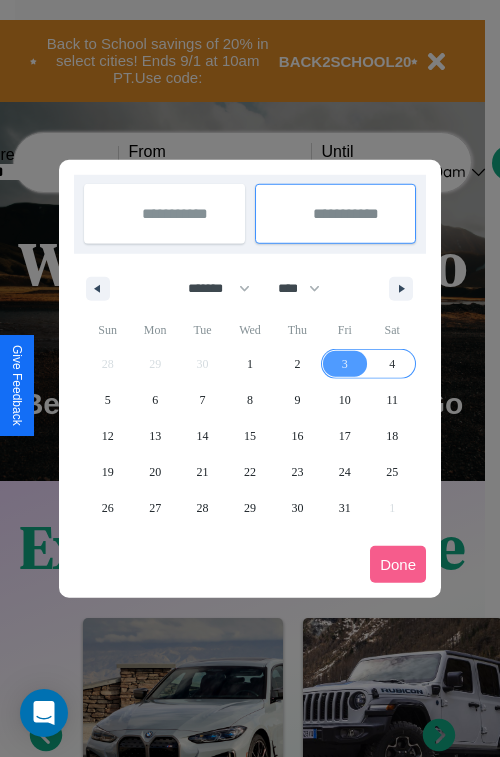click on "4" at bounding box center [392, 364] 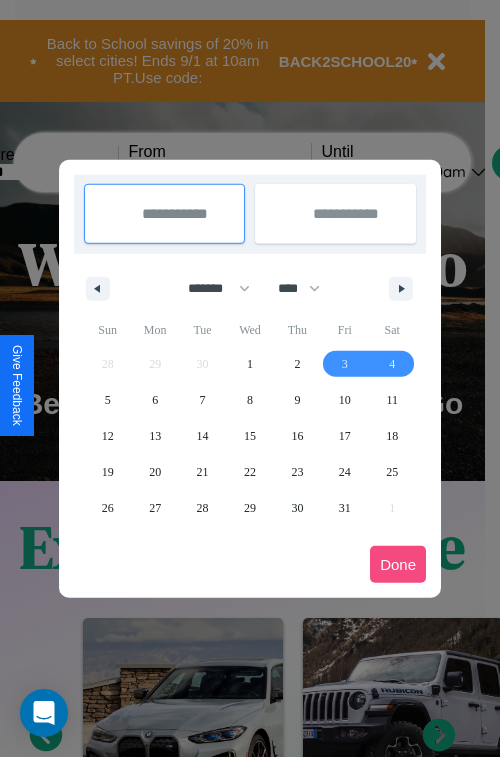 click on "Done" at bounding box center [398, 564] 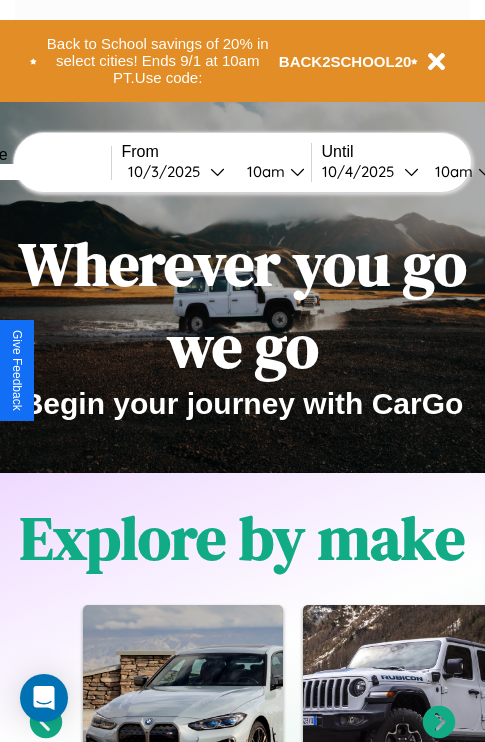 click on "10am" at bounding box center (263, 171) 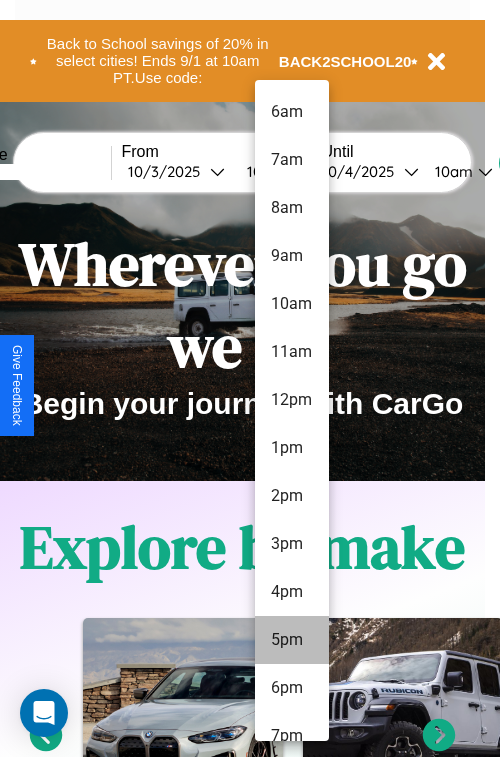 click on "5pm" at bounding box center (292, 640) 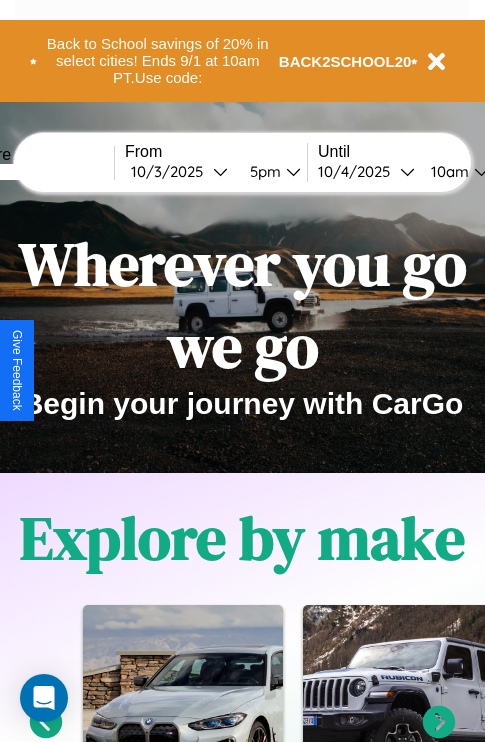 click on "10am" at bounding box center [447, 171] 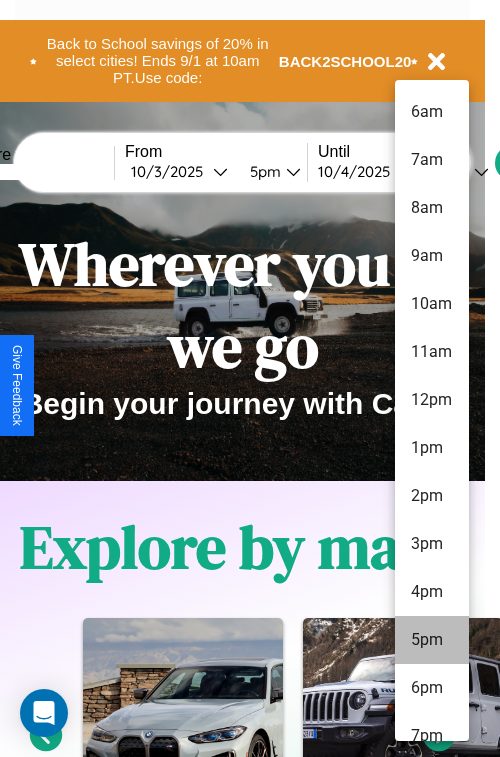 click on "5pm" at bounding box center [432, 640] 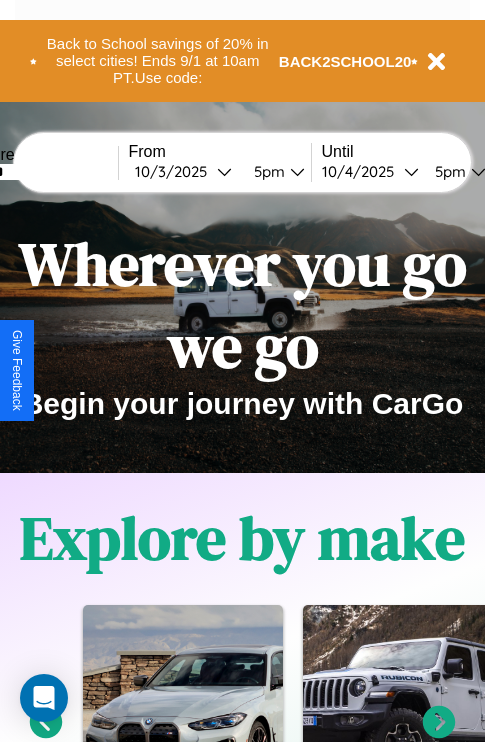 scroll, scrollTop: 0, scrollLeft: 68, axis: horizontal 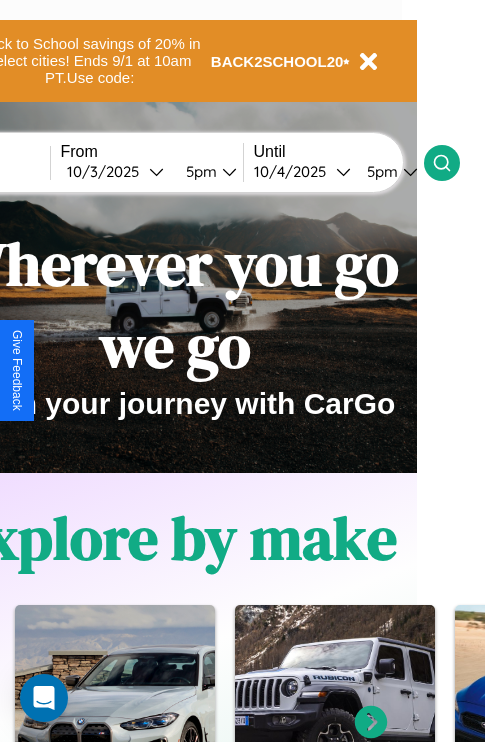click 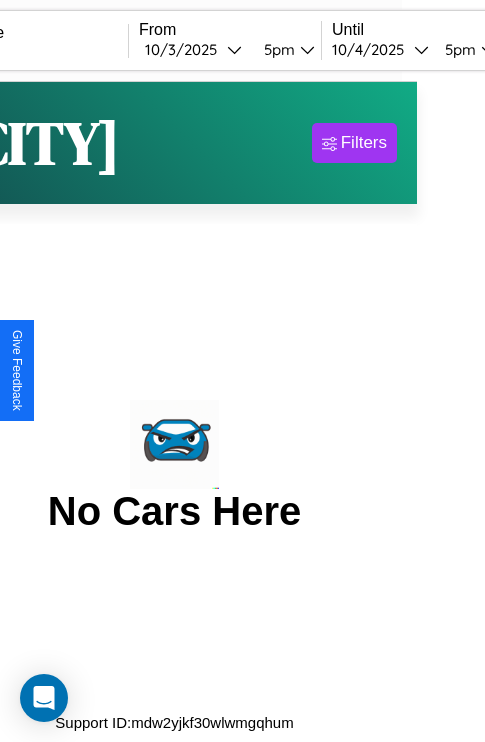 scroll, scrollTop: 0, scrollLeft: 0, axis: both 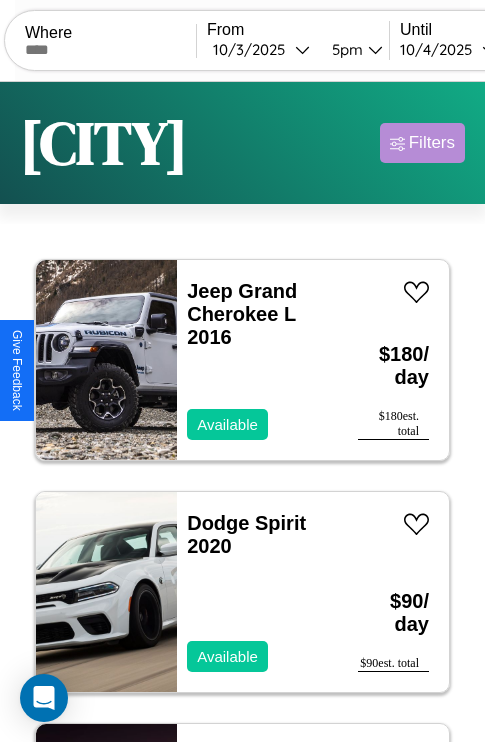 click on "Filters" at bounding box center [432, 143] 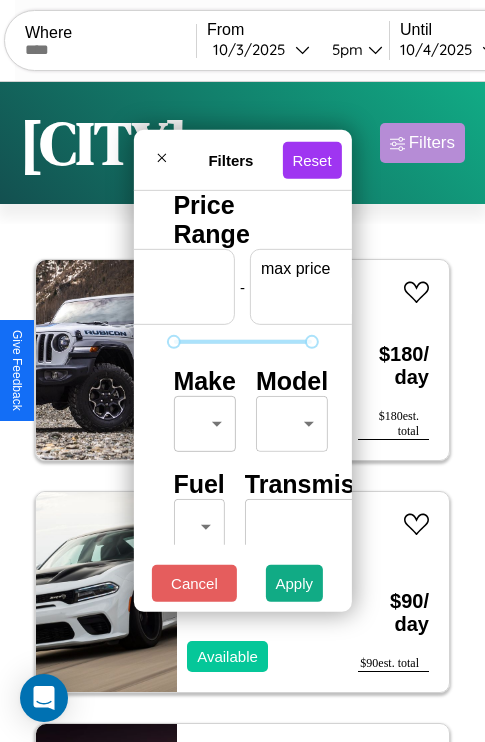 scroll, scrollTop: 0, scrollLeft: 124, axis: horizontal 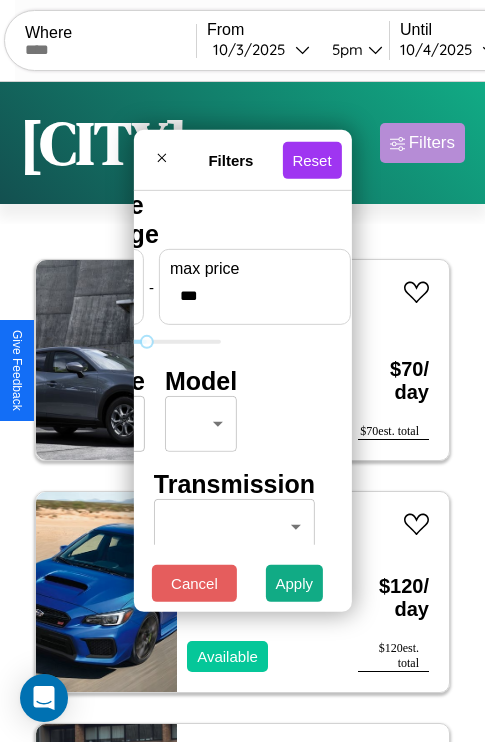 type on "***" 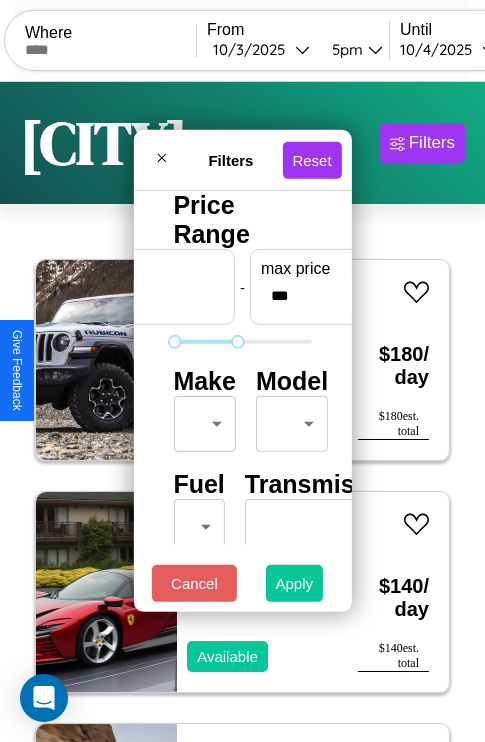 type on "*" 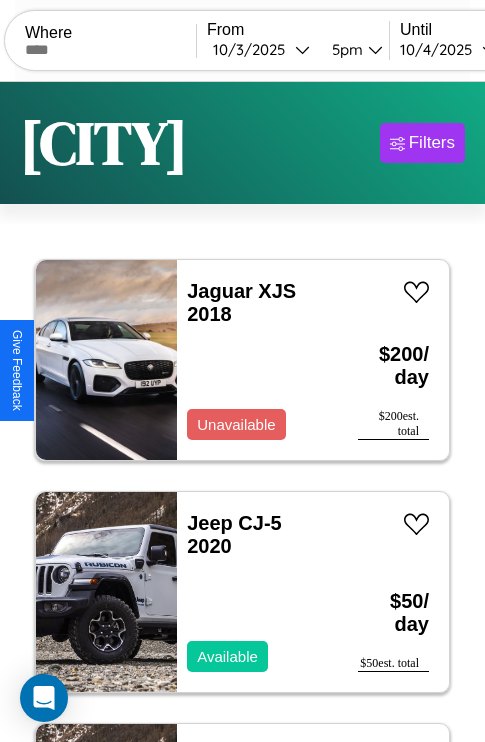 scroll, scrollTop: 95, scrollLeft: 0, axis: vertical 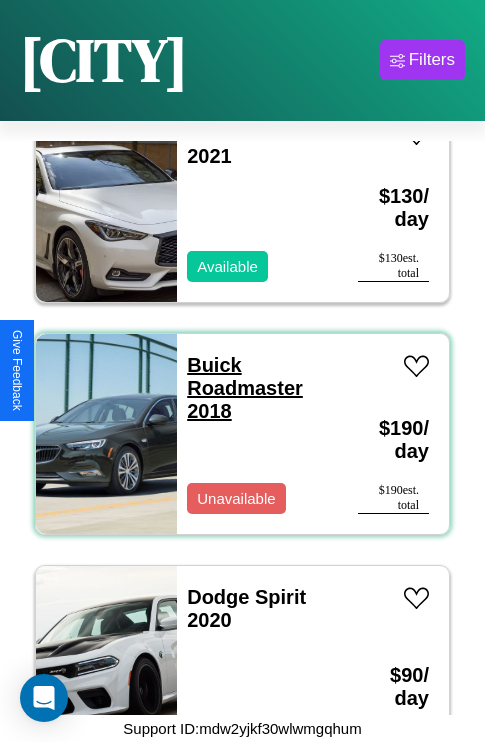 click on "Buick   Roadmaster   2018" at bounding box center [245, 388] 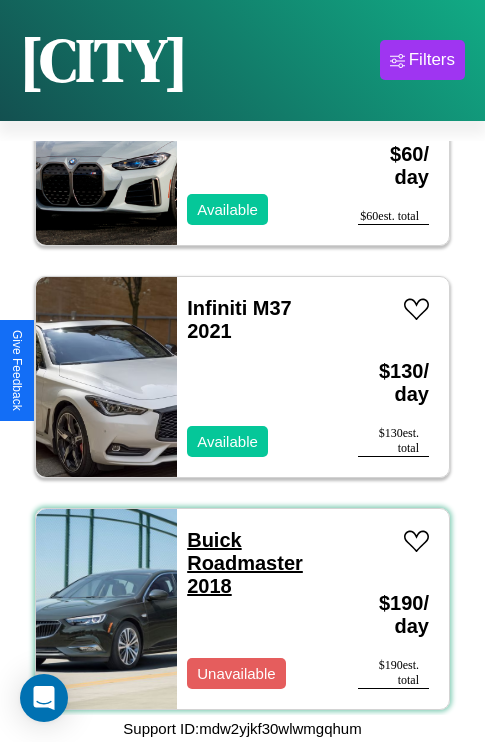scroll, scrollTop: 1235, scrollLeft: 0, axis: vertical 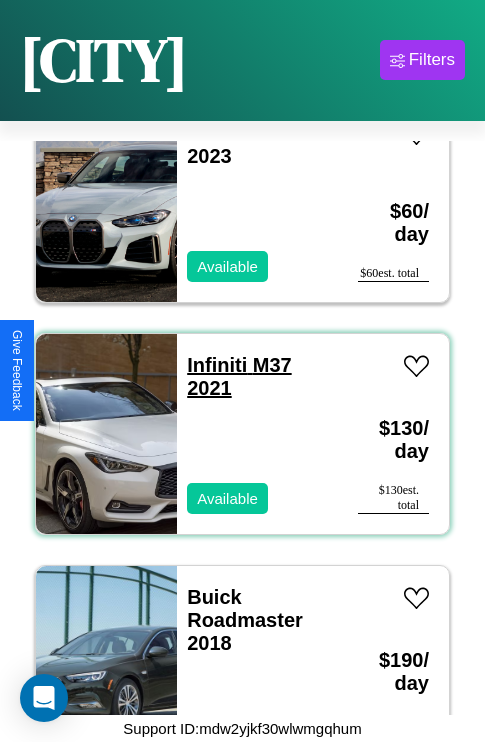 click on "Infiniti   M37   2021" at bounding box center (239, 376) 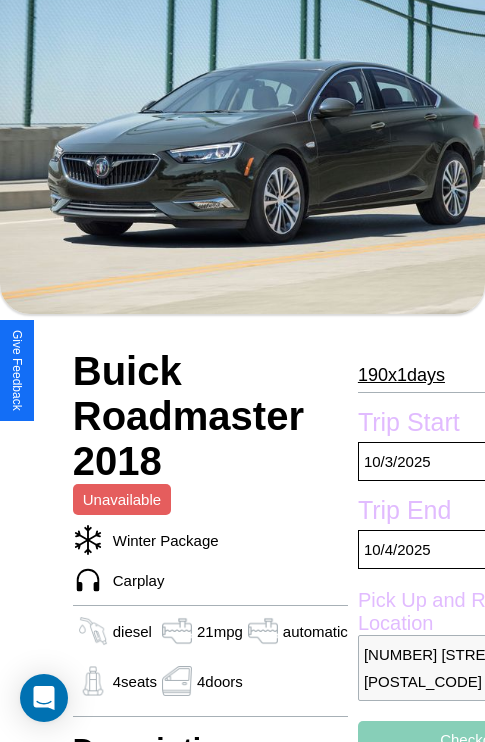 scroll, scrollTop: 133, scrollLeft: 0, axis: vertical 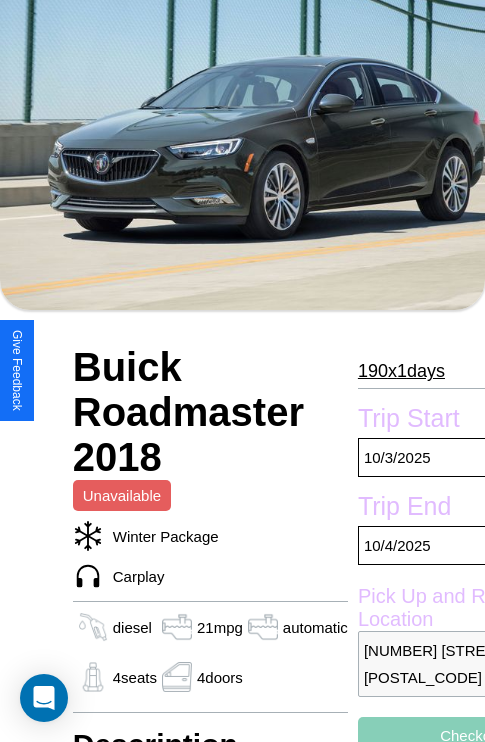 click on "190  x  1  days" at bounding box center [401, 371] 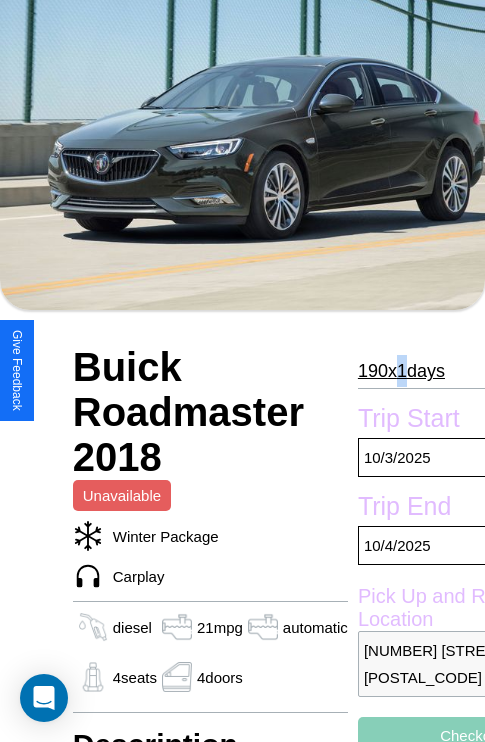click on "190  x  1  days" at bounding box center [401, 371] 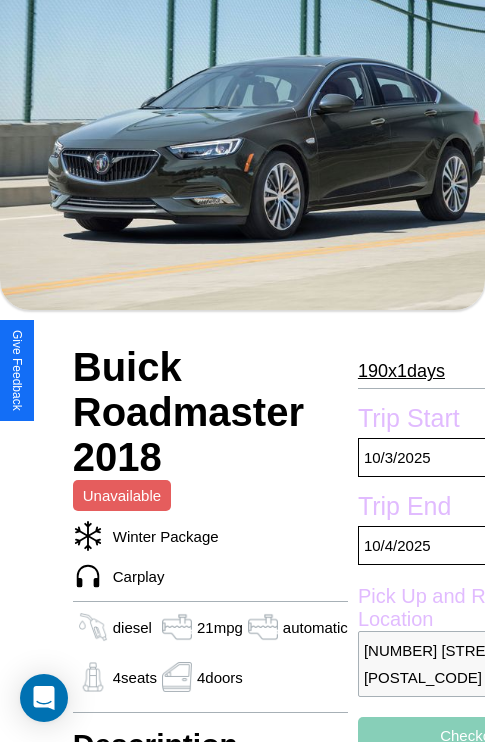 click on "190  x  1  days" at bounding box center [401, 371] 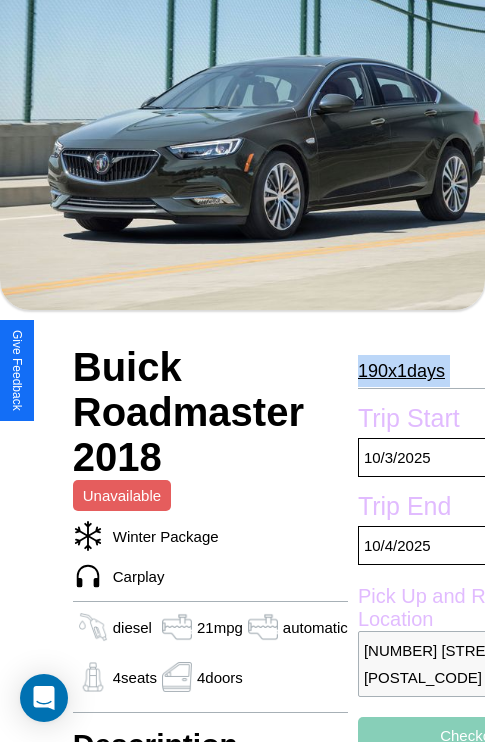 click on "190  x  1  days" at bounding box center (401, 371) 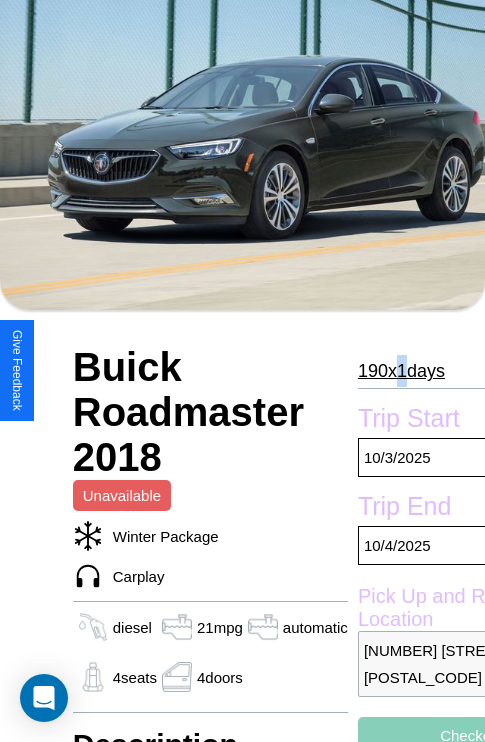 click on "190  x  1  days" at bounding box center (401, 371) 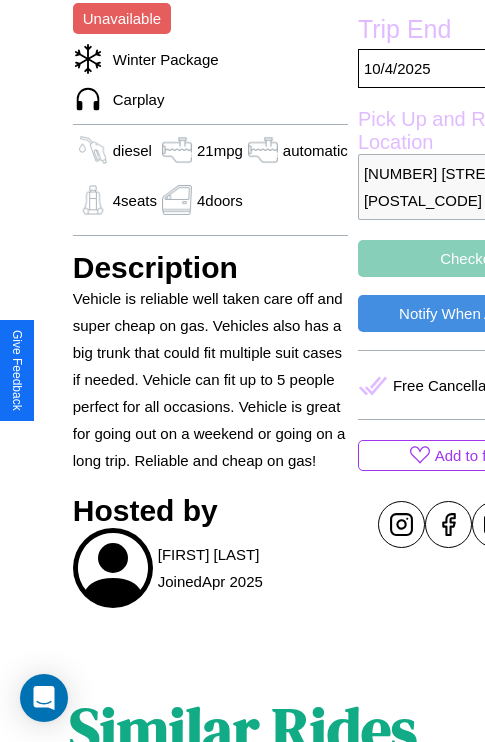 scroll, scrollTop: 632, scrollLeft: 0, axis: vertical 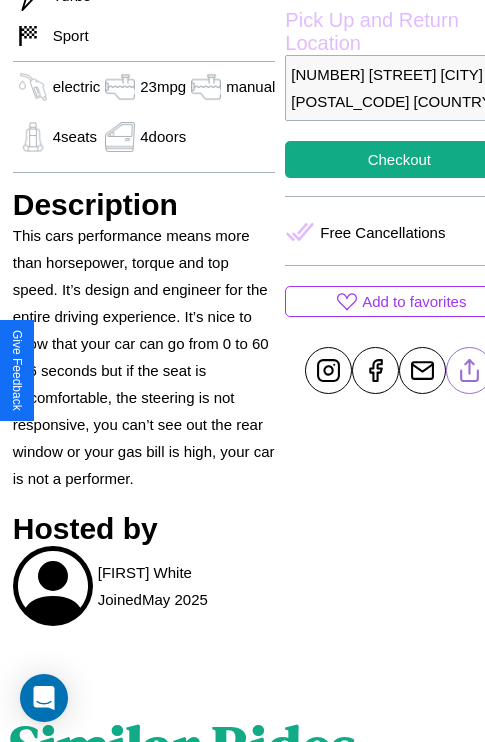 click 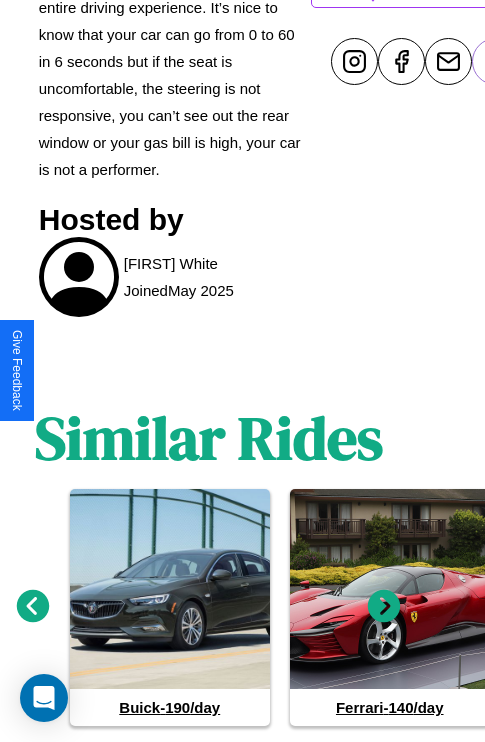 scroll, scrollTop: 979, scrollLeft: 30, axis: both 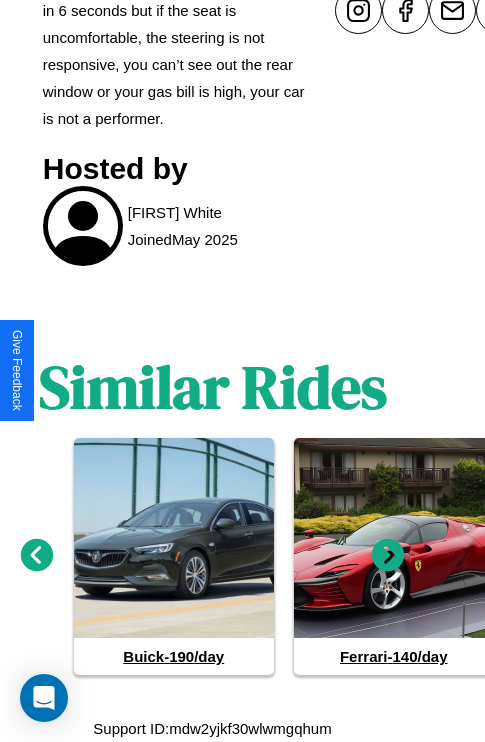 click 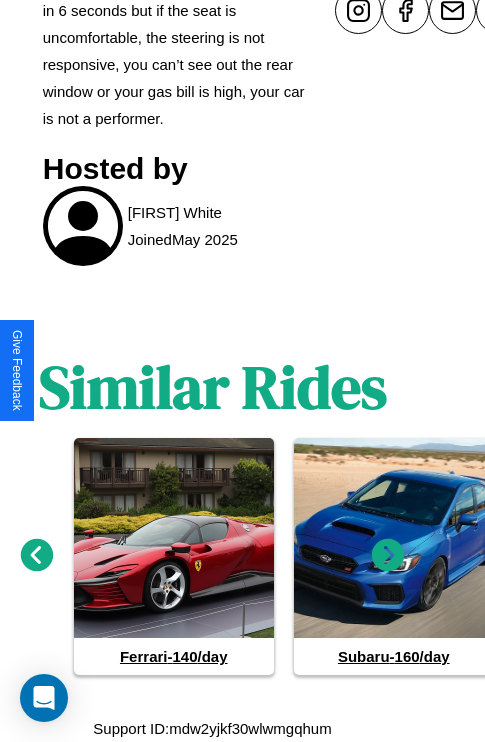 click 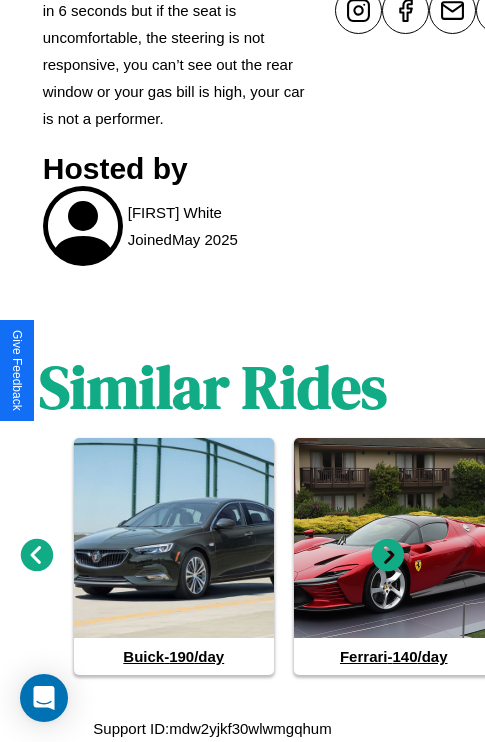 click 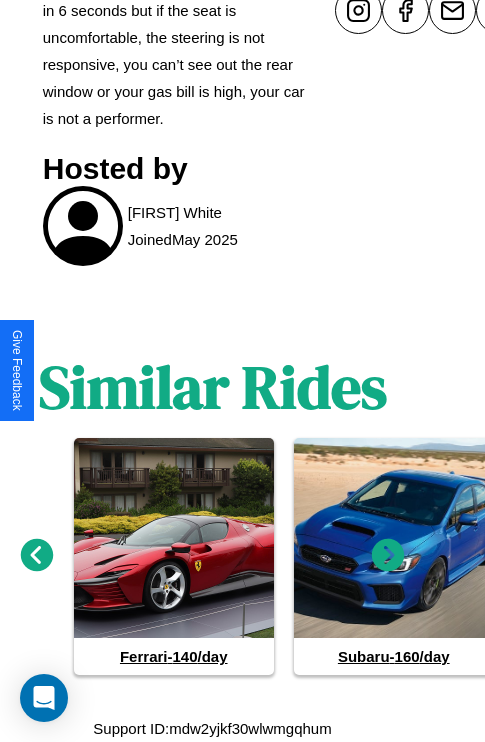 click 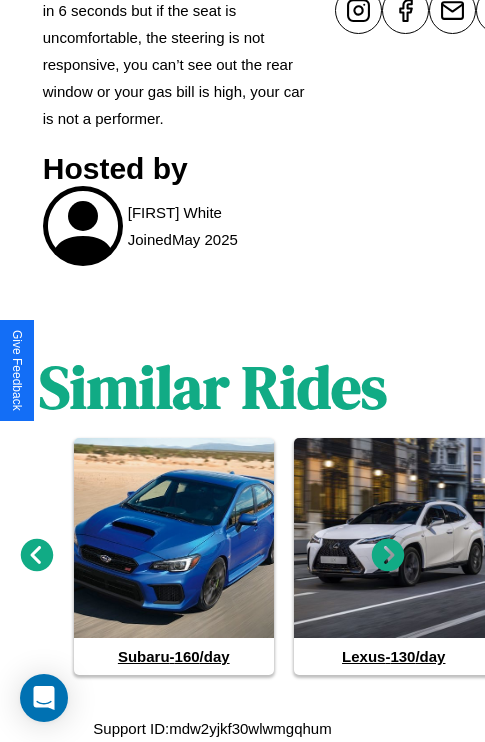 click 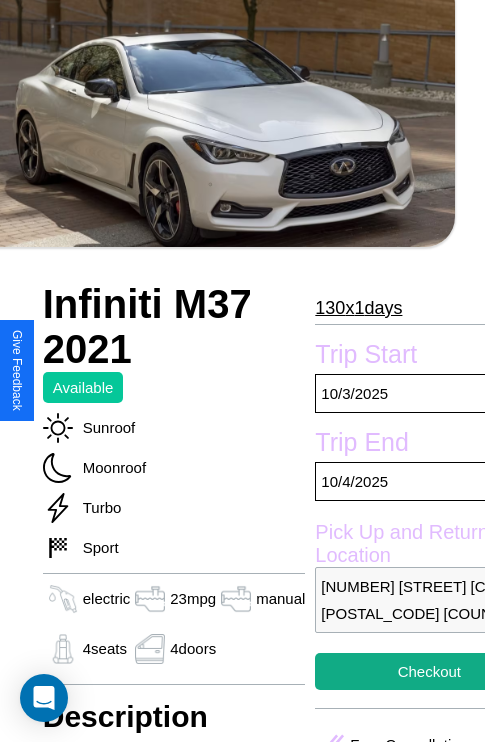 scroll, scrollTop: 44, scrollLeft: 30, axis: both 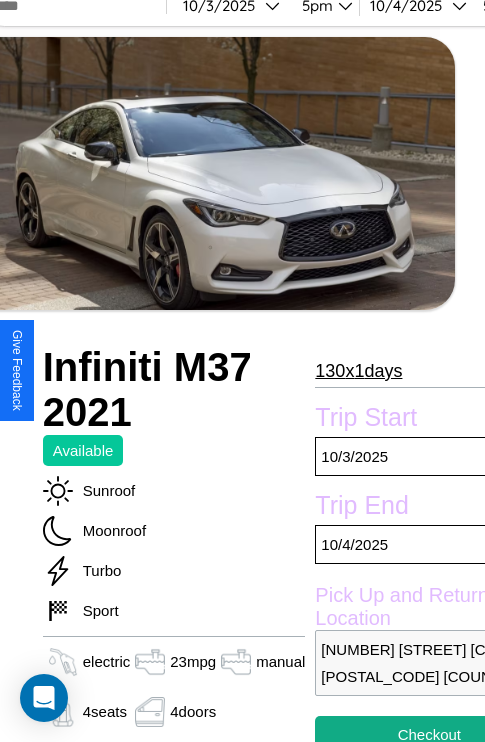 click on "130  x  1  days" at bounding box center (358, 371) 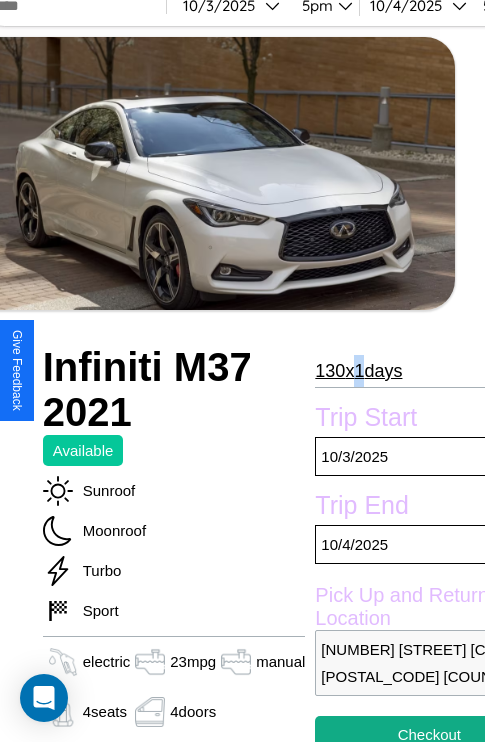 click on "130  x  1  days" at bounding box center (358, 371) 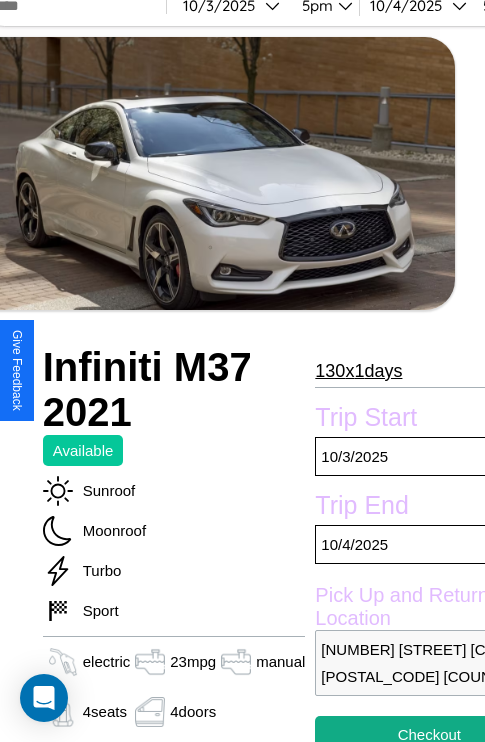 click on "130  x  1  days" at bounding box center (358, 371) 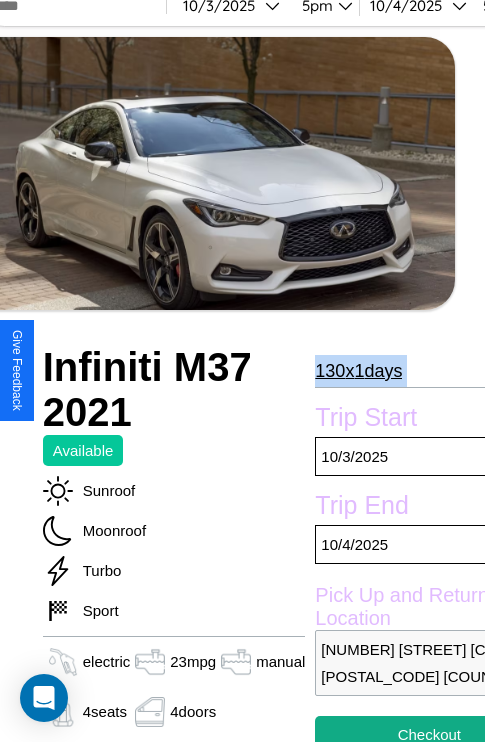 click on "130  x  1  days" at bounding box center (358, 371) 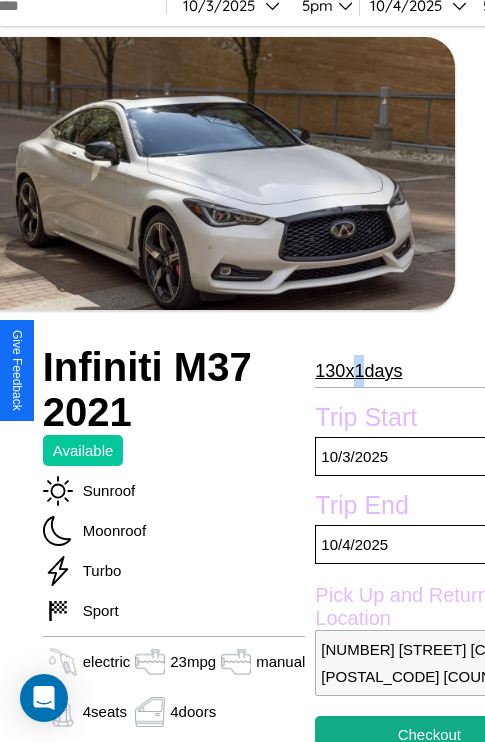 click on "130  x  1  days" at bounding box center [358, 371] 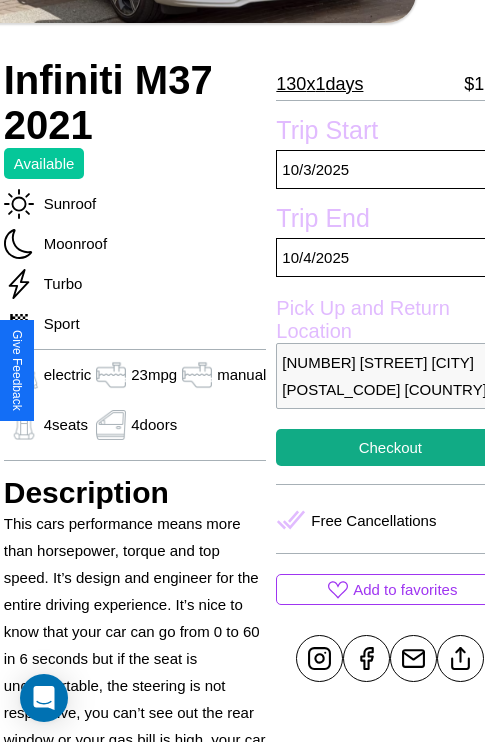 scroll, scrollTop: 408, scrollLeft: 80, axis: both 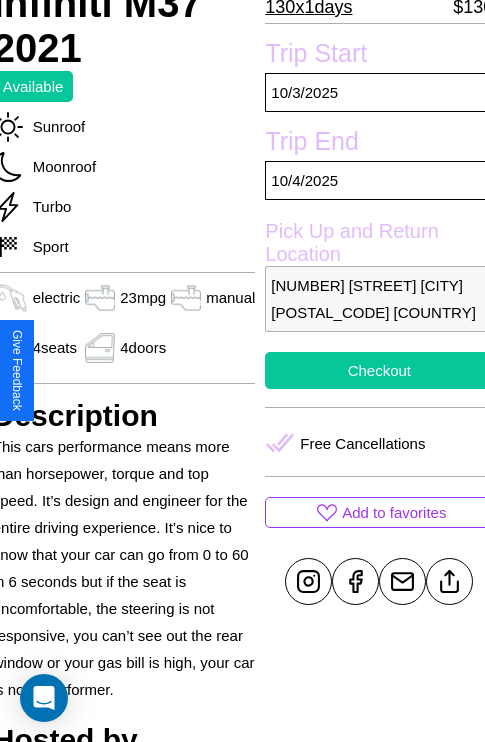 click on "Checkout" at bounding box center [379, 370] 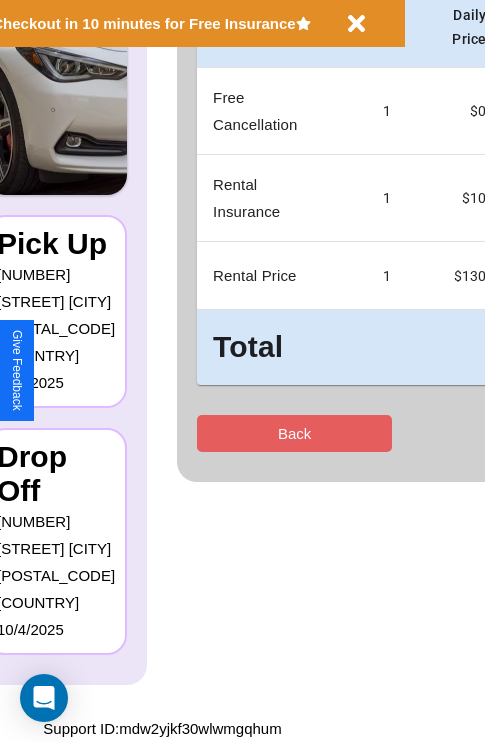 scroll, scrollTop: 0, scrollLeft: 0, axis: both 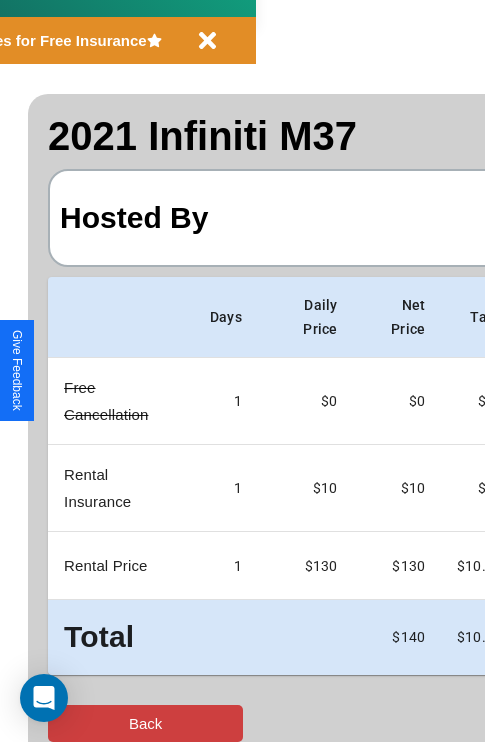 click on "Back" at bounding box center [145, 723] 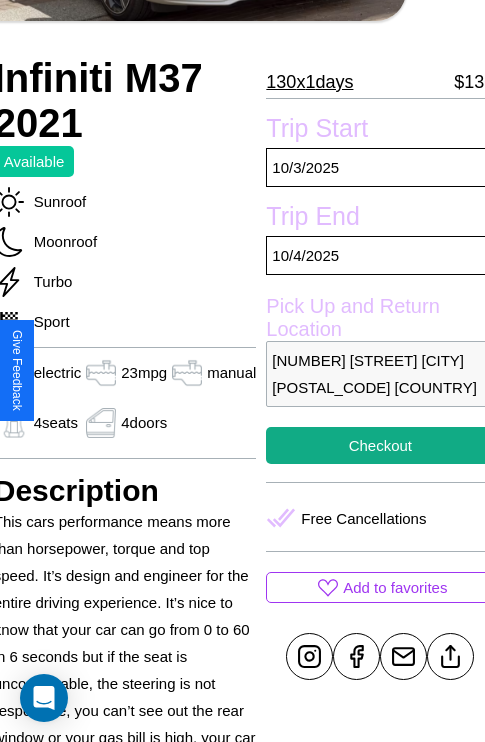 scroll, scrollTop: 336, scrollLeft: 80, axis: both 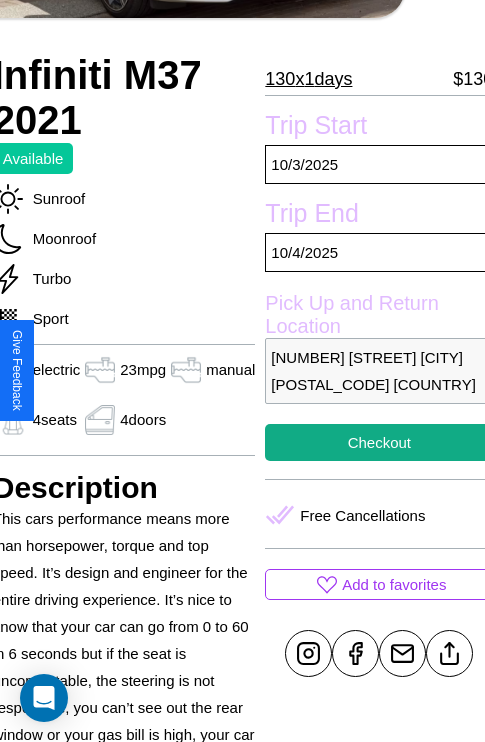click on "[NUMBER] [STREET]  [CITY]  [POSTAL_CODE] [COUNTRY]" at bounding box center (379, 371) 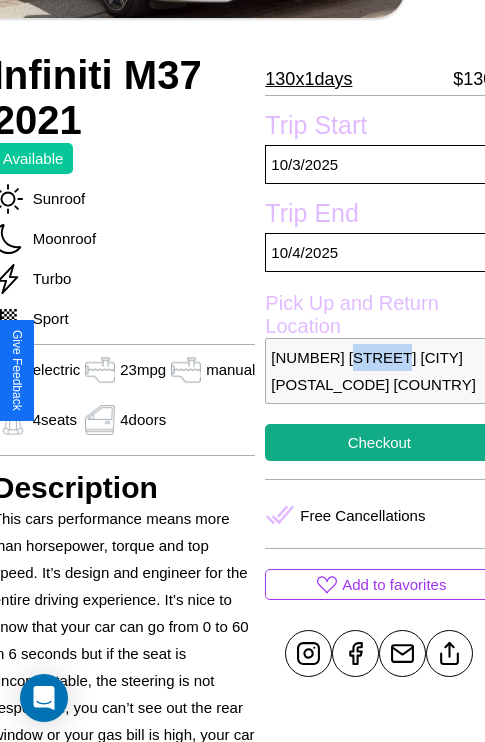 click on "[NUMBER] [STREET]  [CITY]  [POSTAL_CODE] [COUNTRY]" at bounding box center (379, 371) 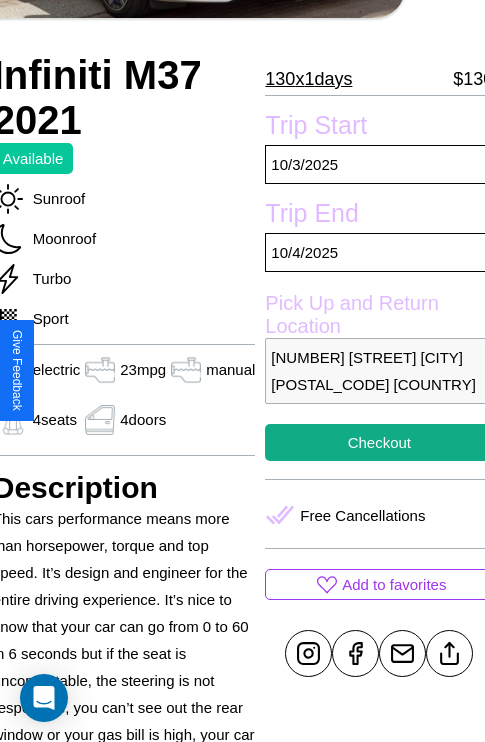 click on "[NUMBER] [STREET]  [CITY]  [POSTAL_CODE] [COUNTRY]" at bounding box center (379, 371) 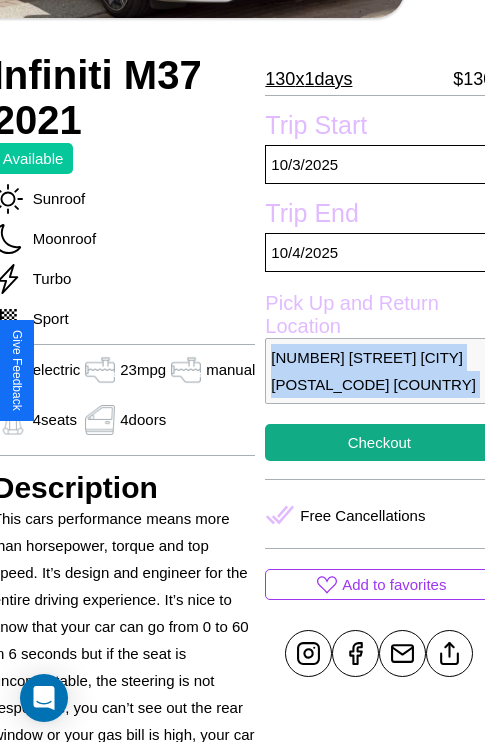 click on "[NUMBER] [STREET]  [CITY]  [POSTAL_CODE] [COUNTRY]" at bounding box center [379, 371] 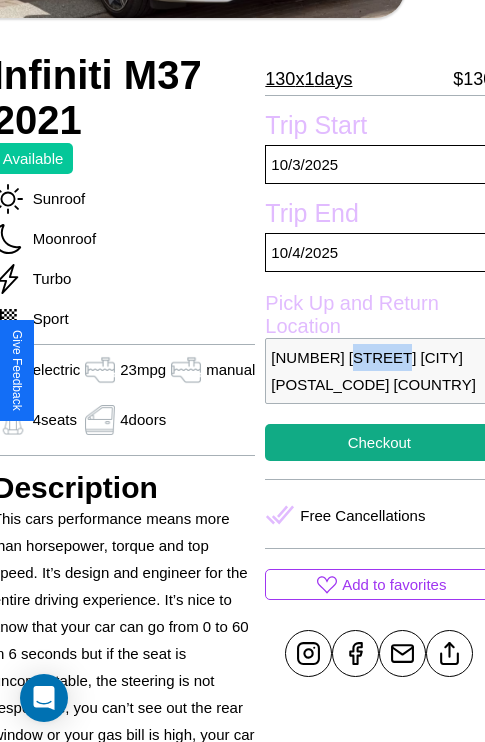 click on "[NUMBER] [STREET]  [CITY]  [POSTAL_CODE] [COUNTRY]" at bounding box center [379, 371] 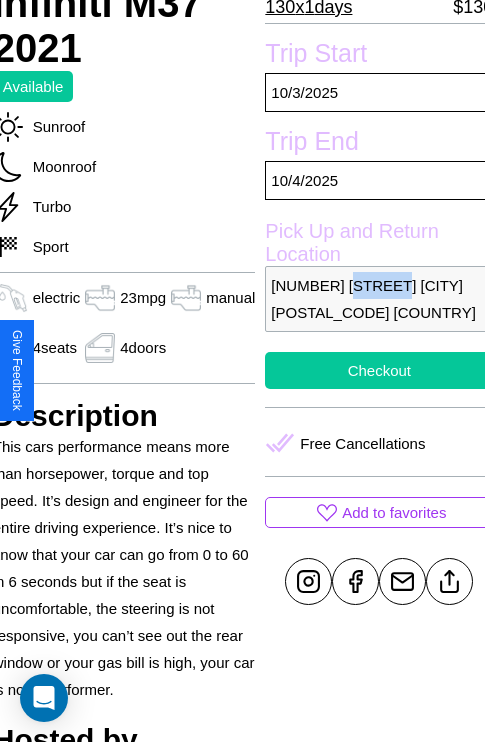 click on "Checkout" at bounding box center [379, 370] 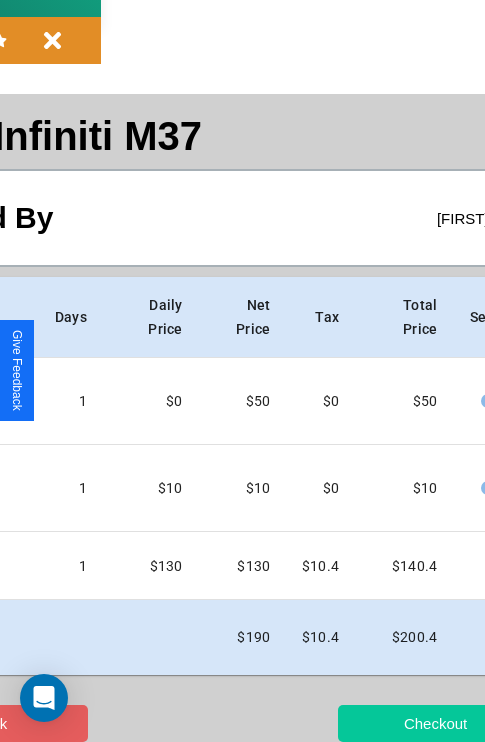 click on "Checkout" at bounding box center [435, 723] 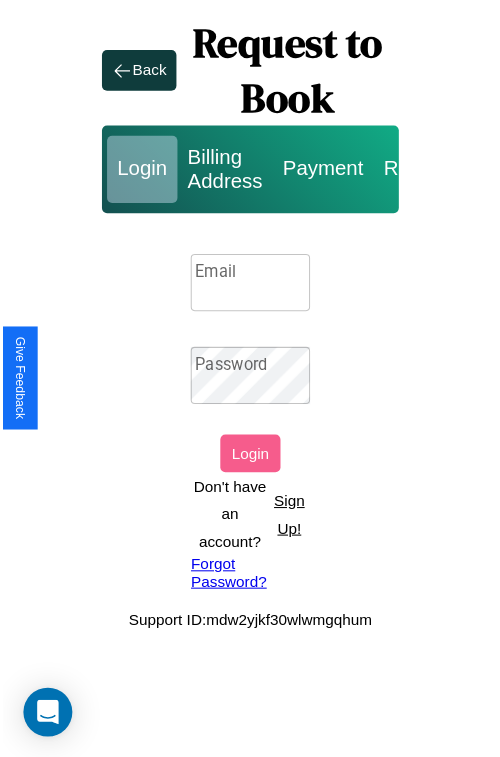 scroll, scrollTop: 0, scrollLeft: 0, axis: both 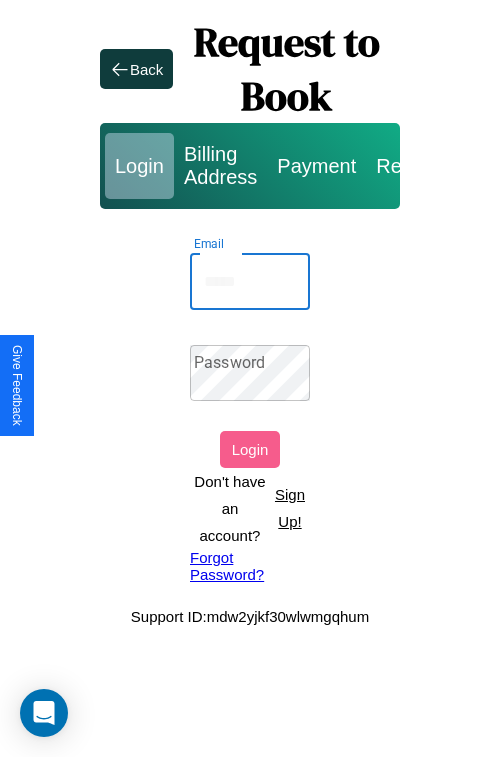 click on "Email" at bounding box center (250, 282) 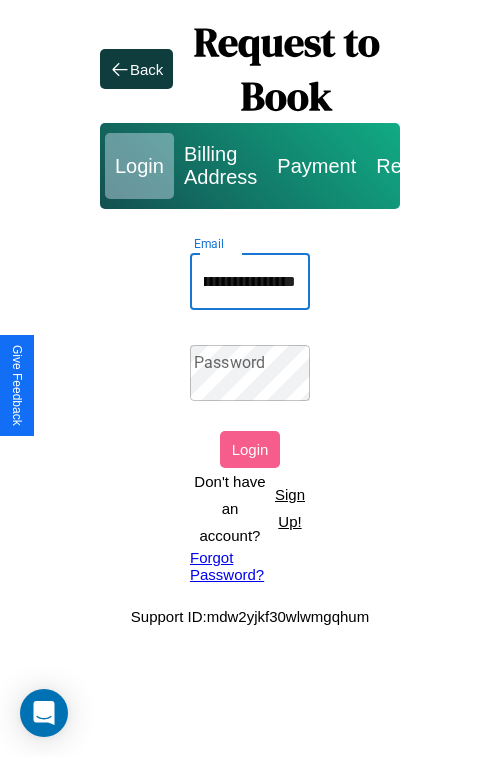 scroll, scrollTop: 0, scrollLeft: 72, axis: horizontal 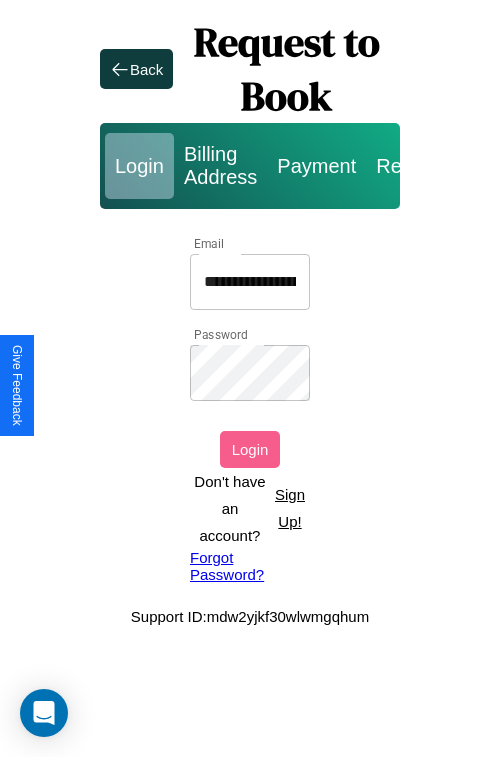 click on "Login" at bounding box center (250, 449) 